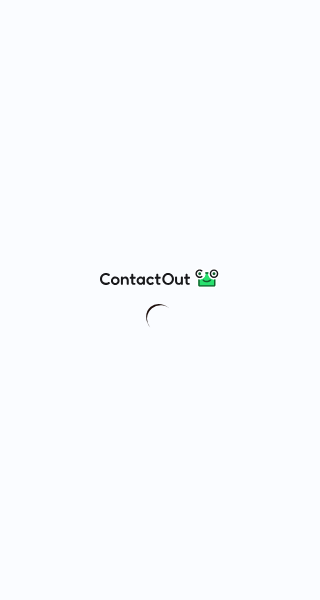 scroll, scrollTop: 0, scrollLeft: 0, axis: both 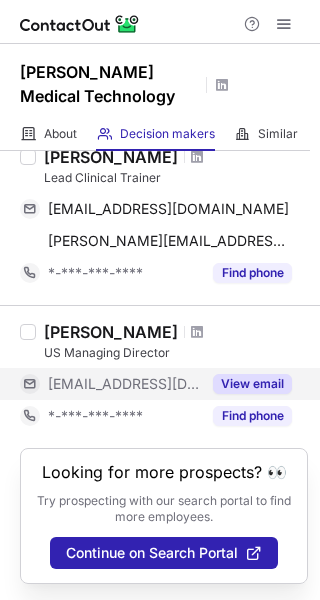 click on "View email" at bounding box center (252, 384) 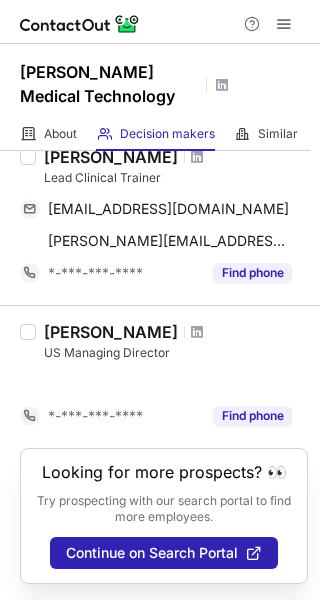 scroll, scrollTop: 76, scrollLeft: 0, axis: vertical 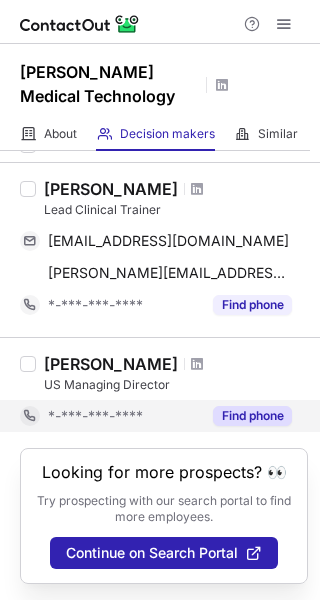 click on "Find phone" at bounding box center (252, 416) 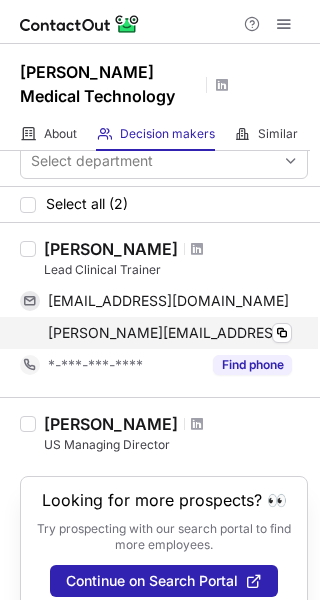 scroll, scrollTop: 0, scrollLeft: 0, axis: both 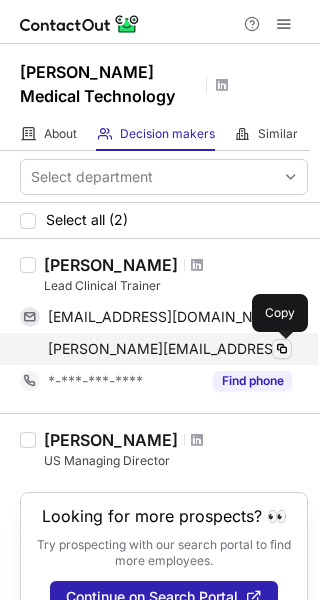 click at bounding box center (282, 349) 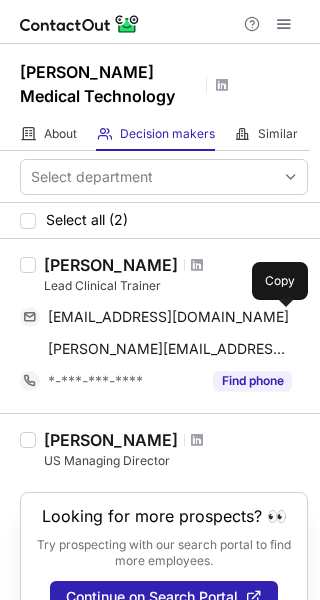 drag, startPoint x: 281, startPoint y: 318, endPoint x: 62, endPoint y: 494, distance: 280.9573 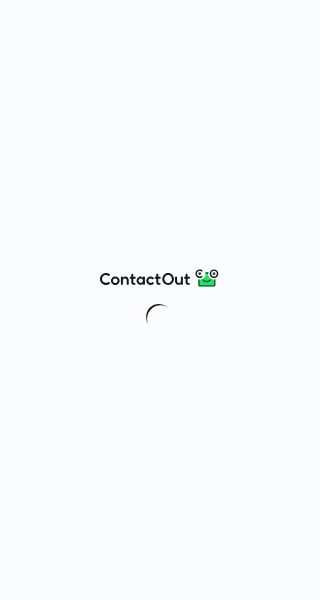 scroll, scrollTop: 0, scrollLeft: 0, axis: both 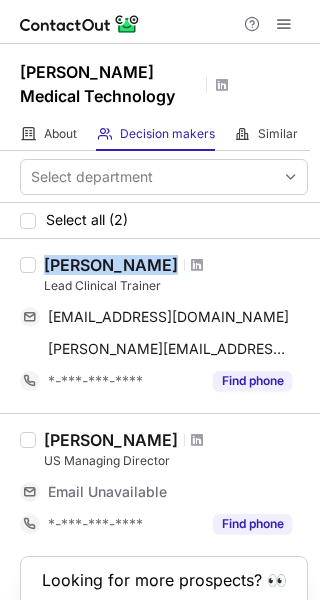 drag, startPoint x: 44, startPoint y: 261, endPoint x: 162, endPoint y: 260, distance: 118.004234 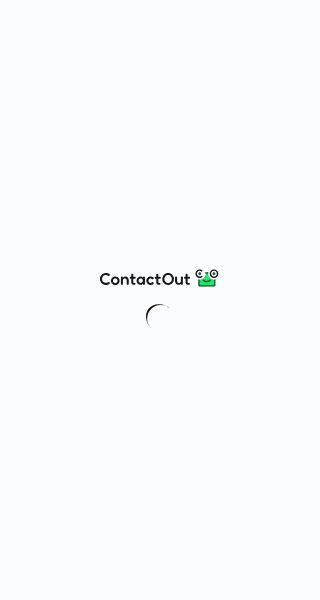 scroll, scrollTop: 0, scrollLeft: 0, axis: both 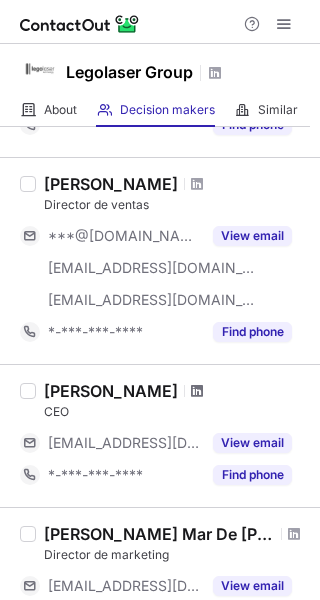 click at bounding box center [197, 391] 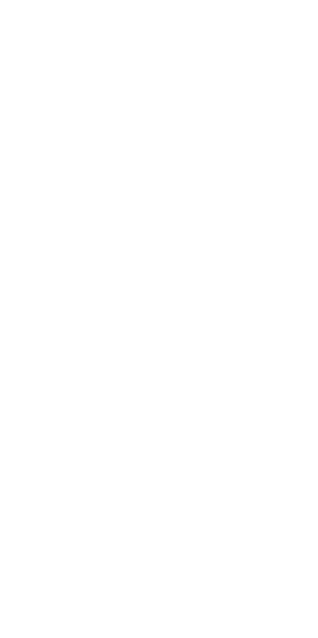 scroll, scrollTop: 0, scrollLeft: 0, axis: both 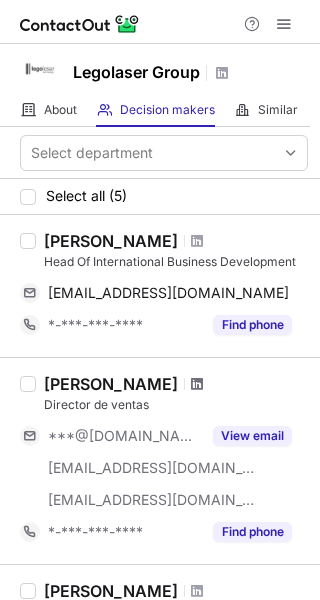 click at bounding box center (197, 384) 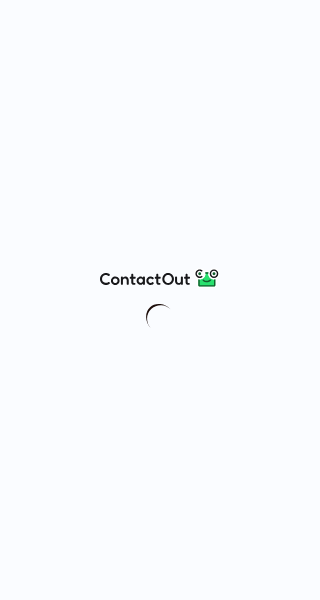 scroll, scrollTop: 0, scrollLeft: 0, axis: both 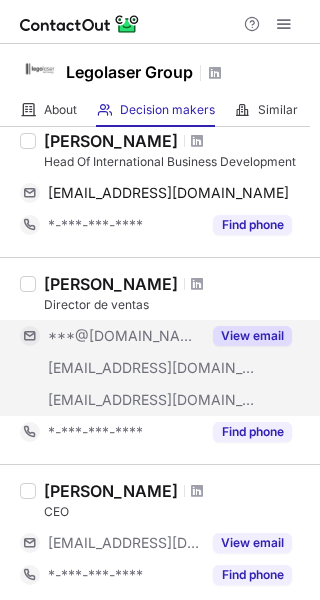 click on "View email" at bounding box center [252, 336] 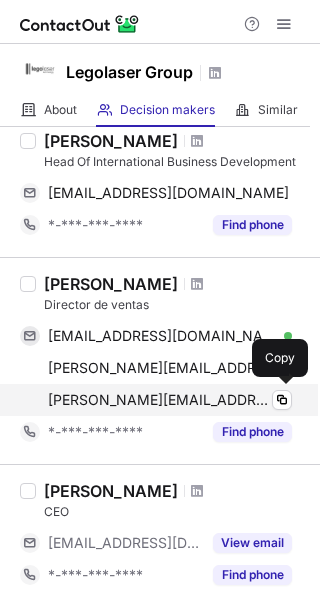 scroll, scrollTop: 200, scrollLeft: 0, axis: vertical 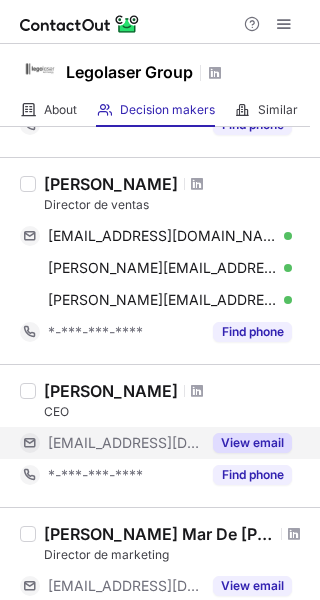click on "View email" at bounding box center [252, 443] 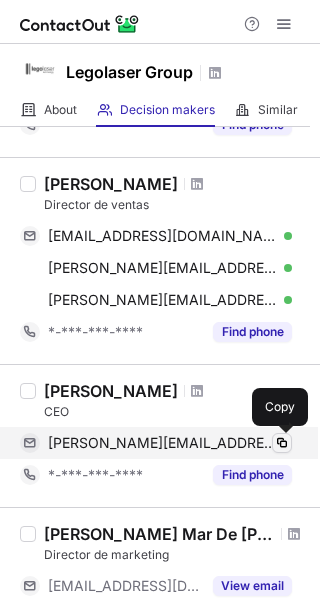 click at bounding box center (282, 443) 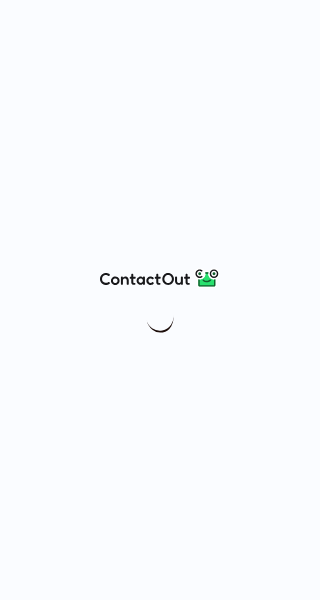 scroll, scrollTop: 0, scrollLeft: 0, axis: both 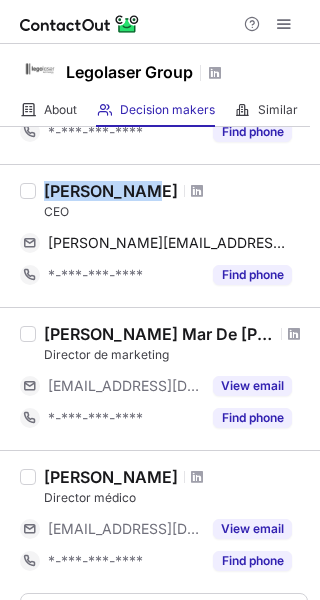 drag, startPoint x: 44, startPoint y: 190, endPoint x: 135, endPoint y: 196, distance: 91.197586 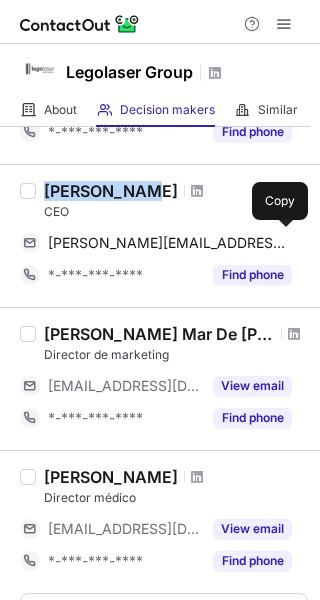 copy on "[PERSON_NAME]" 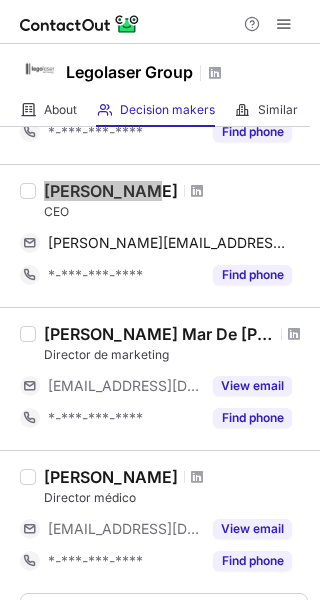 scroll, scrollTop: 300, scrollLeft: 0, axis: vertical 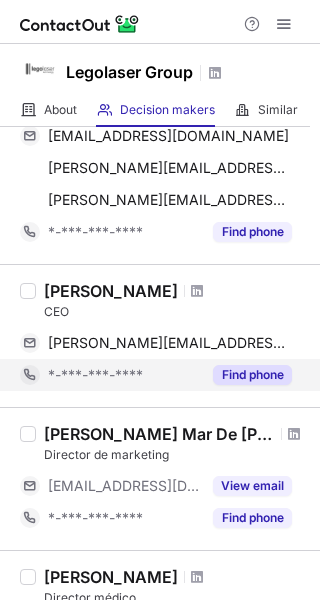 click on "Find phone" at bounding box center [252, 375] 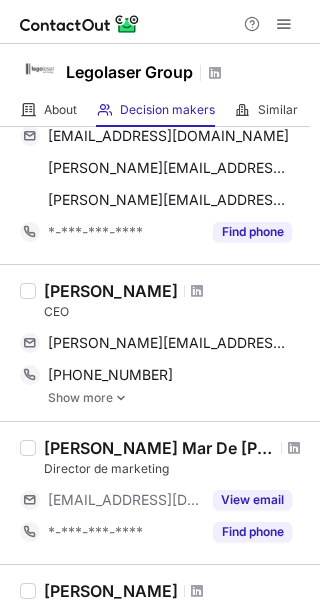 click at bounding box center [121, 398] 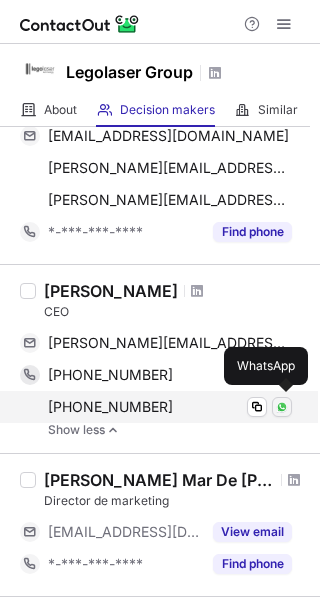 click at bounding box center (282, 407) 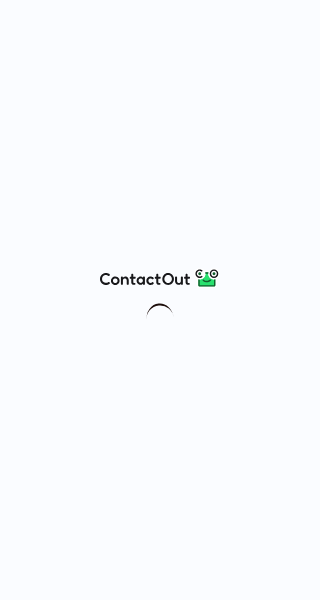 scroll, scrollTop: 0, scrollLeft: 0, axis: both 